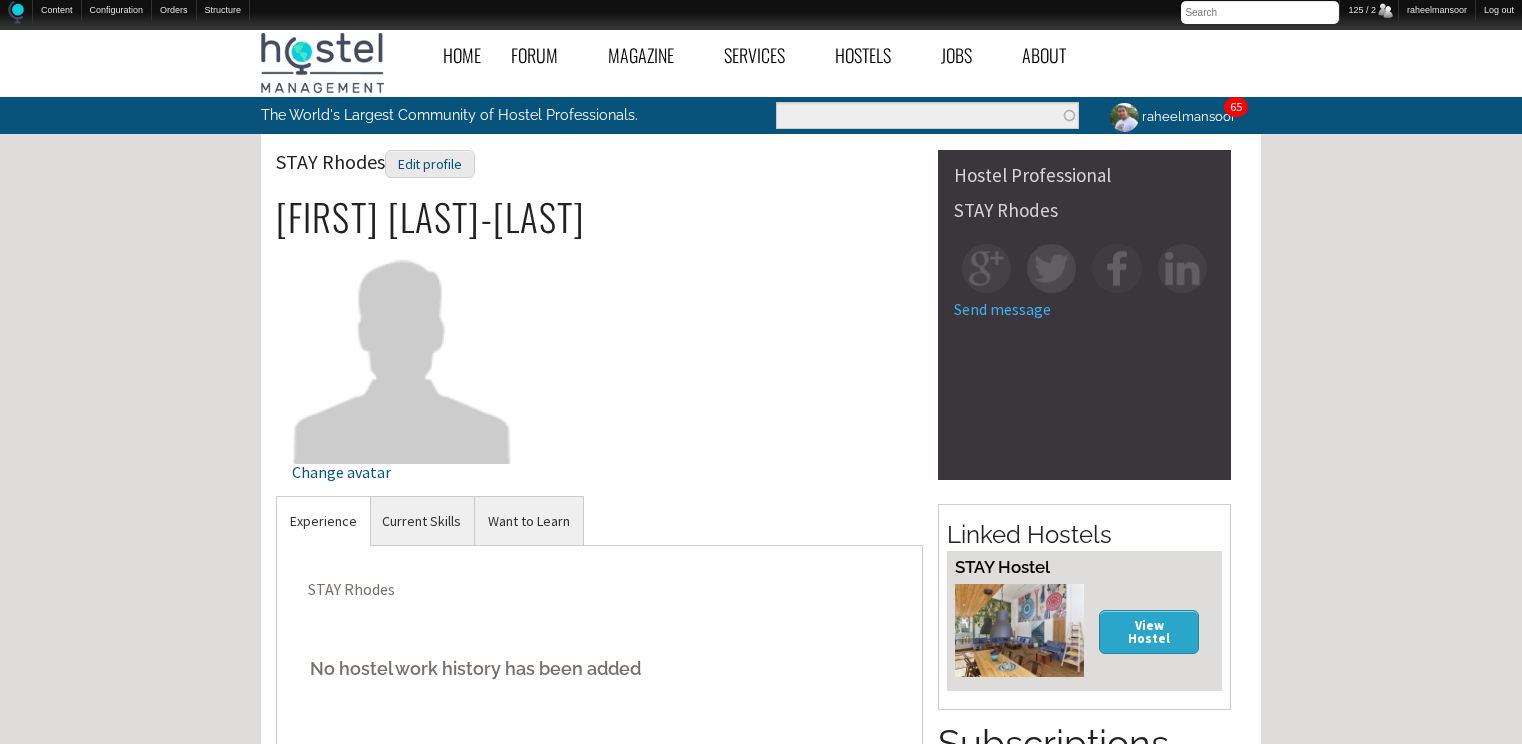 scroll, scrollTop: 600, scrollLeft: 0, axis: vertical 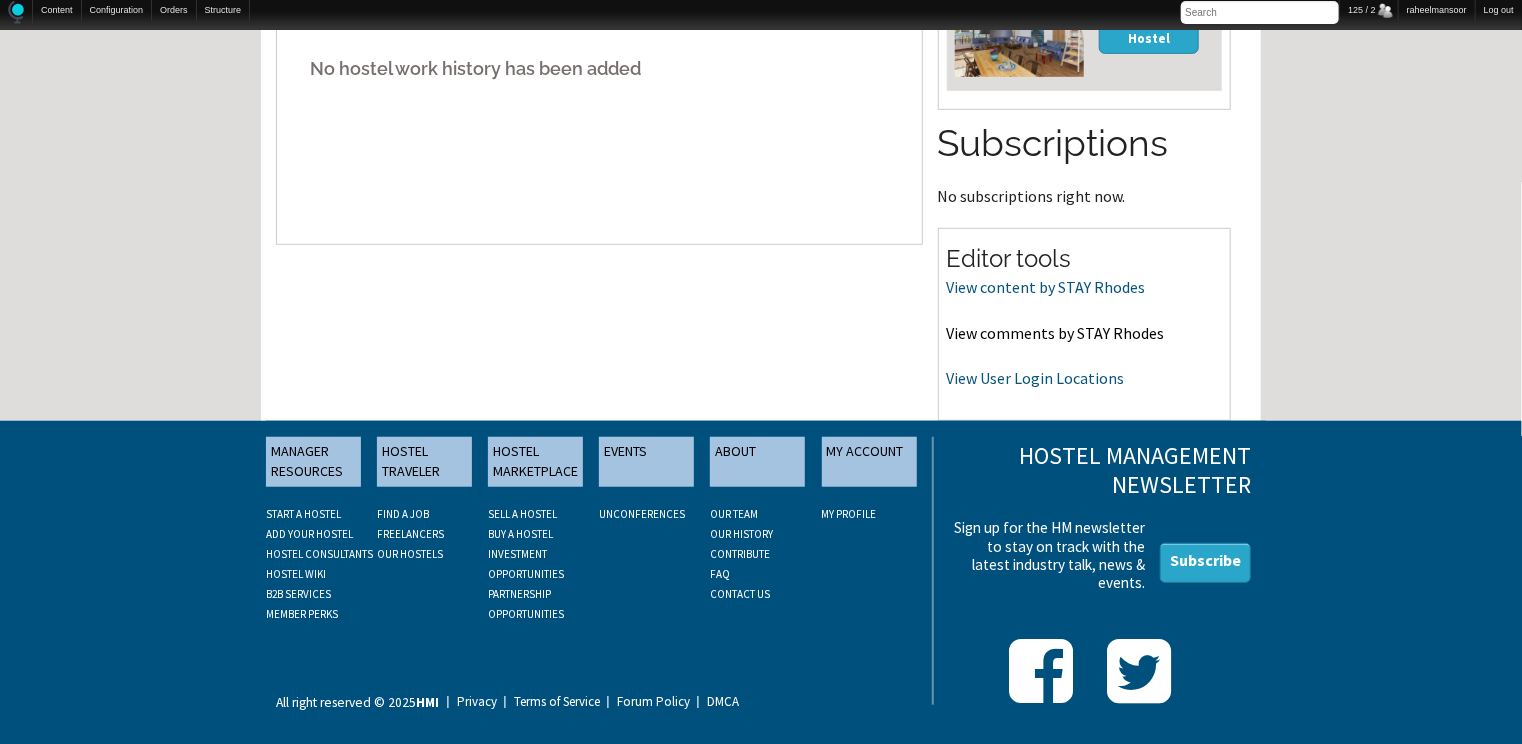 click on "View comments by STAY Rhodes" at bounding box center (1056, 333) 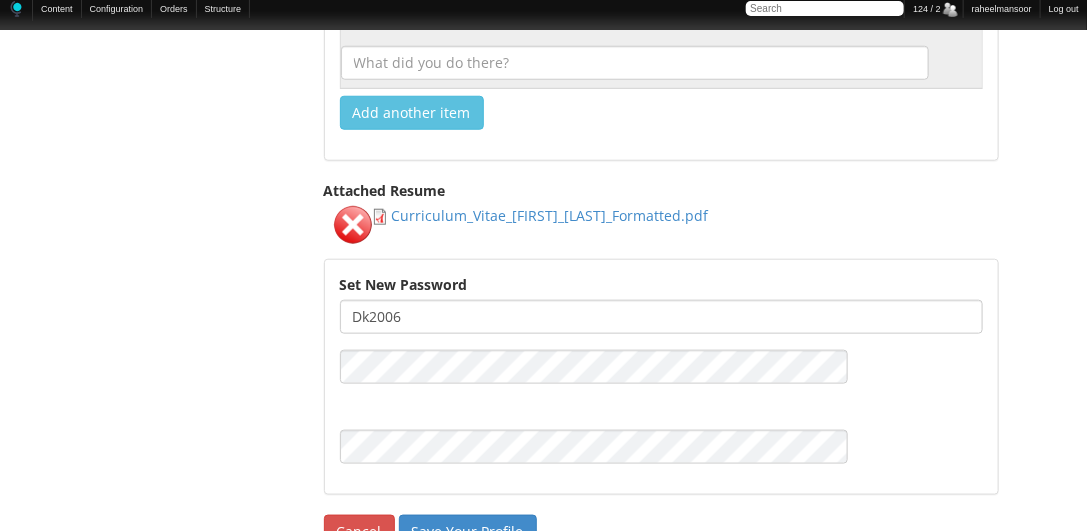 scroll, scrollTop: 3109, scrollLeft: 0, axis: vertical 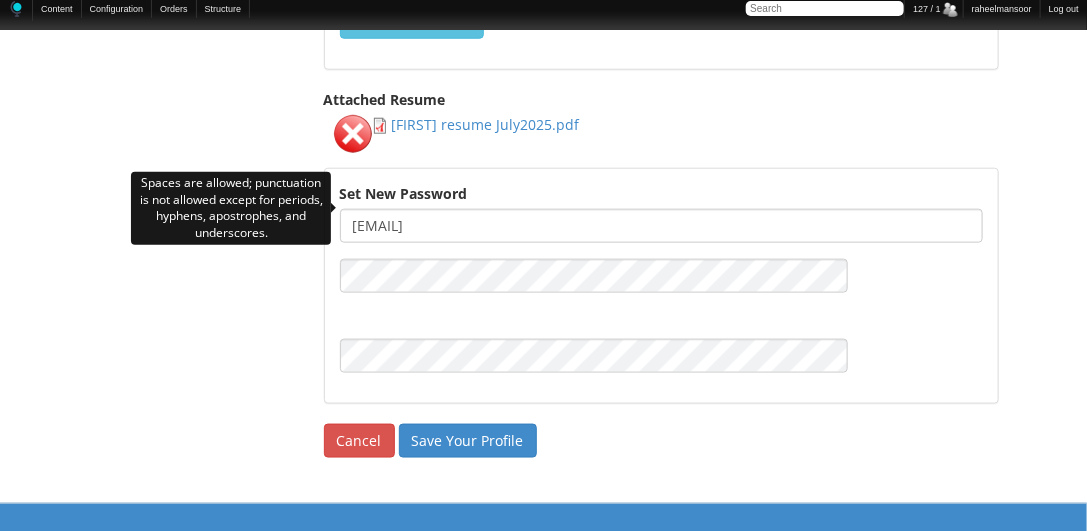 drag, startPoint x: 438, startPoint y: 212, endPoint x: 586, endPoint y: 212, distance: 148 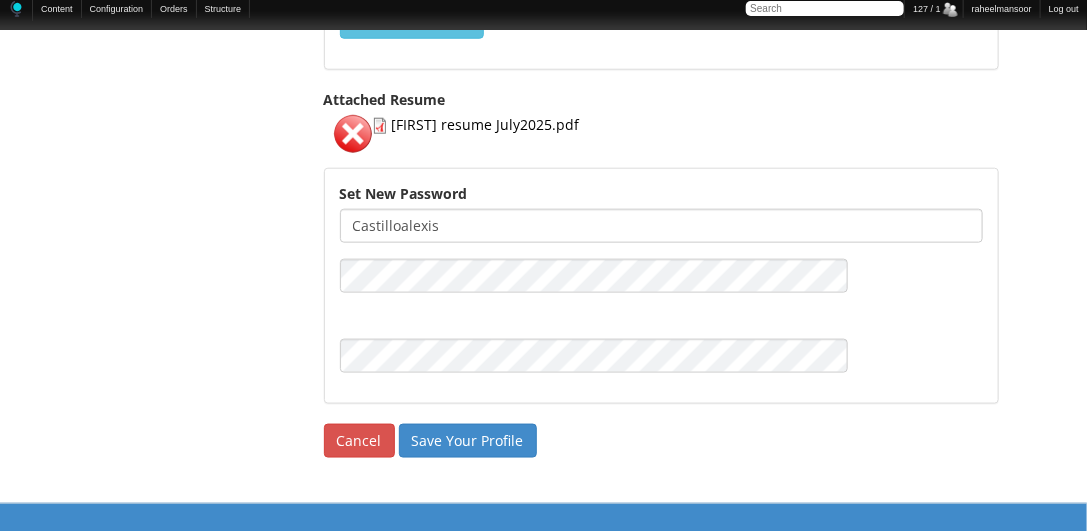 type on "castilloalexis" 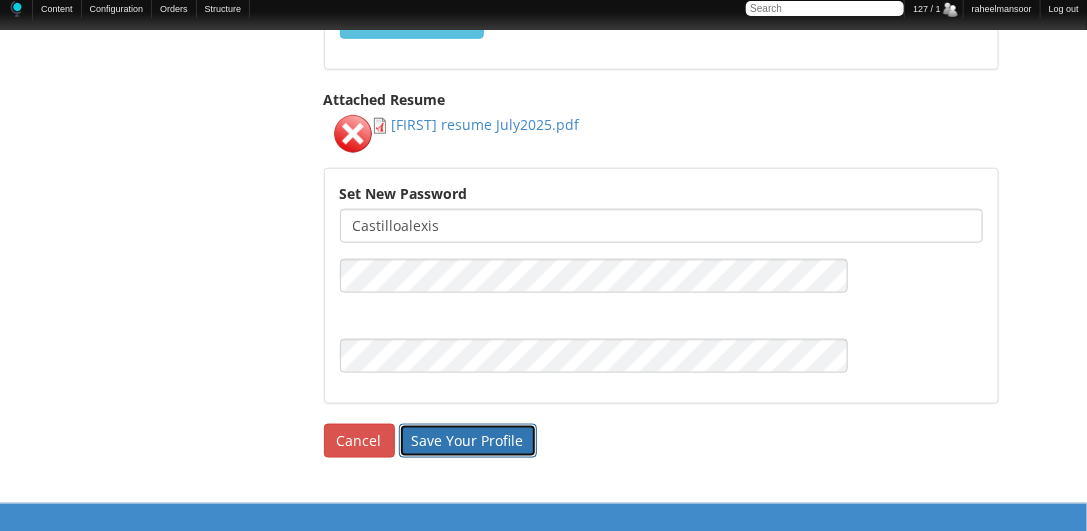 click on "Save Your Profile" at bounding box center (468, 441) 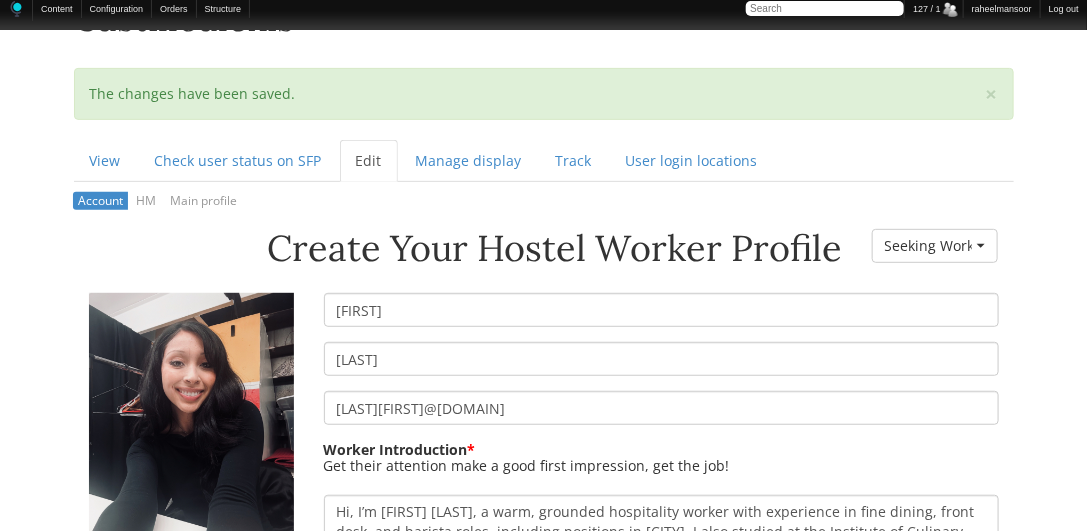 scroll, scrollTop: 0, scrollLeft: 0, axis: both 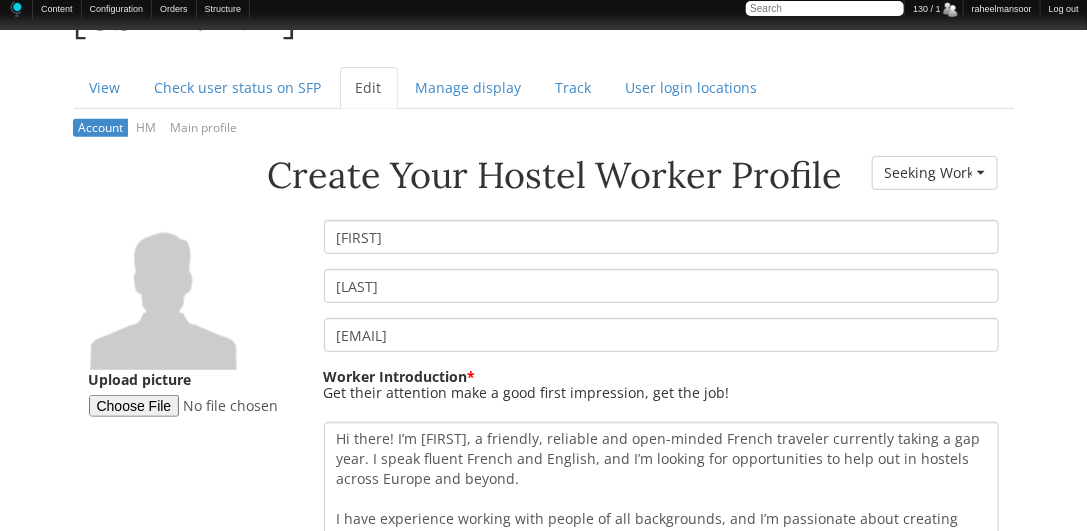 click on "Hostel Manager Access Logout
BROWSE JOBS  » BROWSE HOSTEL JOBS BROWSE JOBS BROWSE WORKERS BROWSE HOSTELS FORUM  » NEW POSTS RECENT ACTIVITY HOW TO WORK IN HOSTELS THE LOUNGE  » SAY HELLO TRAVEL TALK WORK ABROAD  »  KIBBUTZ VOLUNTEER JOBS OTHER TRAVEL WORK RESORT & HOTEL JOBS VOLUNTEER ABROAD OTHER TOPICS  » OFF-TOPIC CHAT SITE NEWS & FEEDBACK FORUM INDEX ABOUT
Edit
[USERNAME]
Primary tabs View
Check user status on SFP
Edit (active tab)
Manage display
Track
HM" at bounding box center (543, 1699) 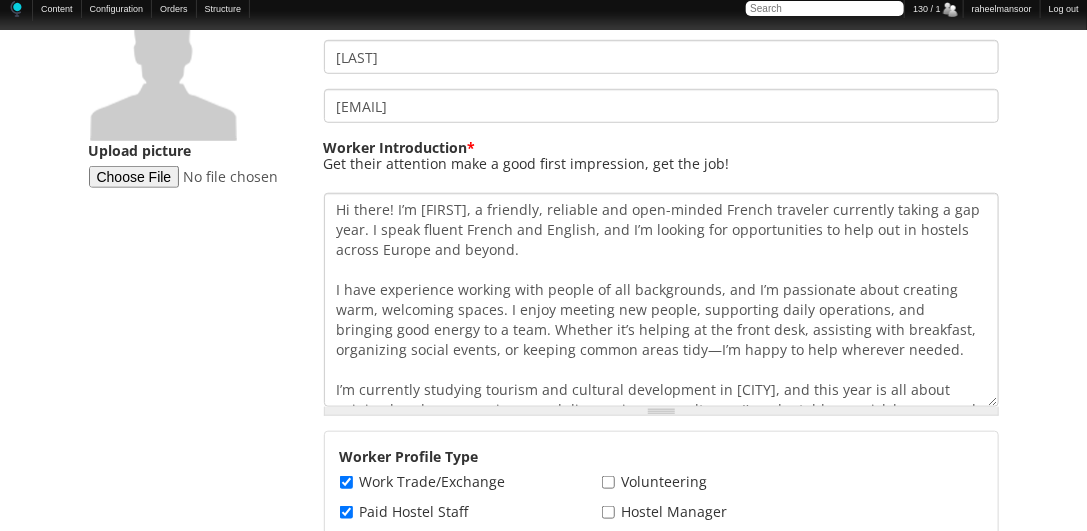 click on "Hostel Manager Access Logout
BROWSE JOBS  » BROWSE HOSTEL JOBS BROWSE JOBS BROWSE WORKERS BROWSE HOSTELS FORUM  » NEW POSTS RECENT ACTIVITY HOW TO WORK IN HOSTELS THE LOUNGE  » SAY HELLO TRAVEL TALK WORK ABROAD  »  KIBBUTZ VOLUNTEER JOBS OTHER TRAVEL WORK RESORT & HOTEL JOBS VOLUNTEER ABROAD OTHER TOPICS  » OFF-TOPIC CHAT SITE NEWS & FEEDBACK FORUM INDEX ABOUT
Edit
[USERNAME]
Primary tabs View
Check user status on SFP
Edit (active tab)
Manage display
Track
HM" at bounding box center [543, 1470] 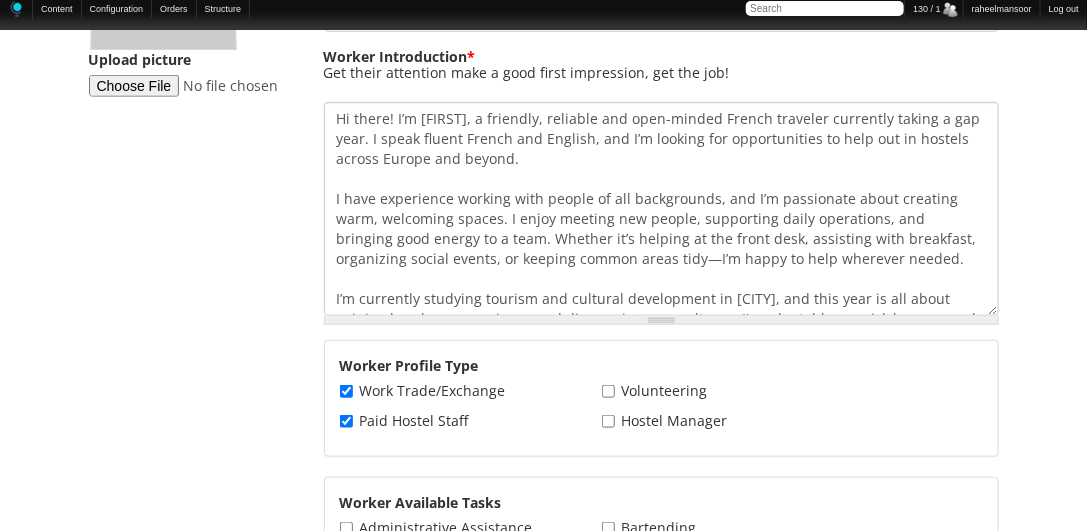 scroll, scrollTop: 571, scrollLeft: 0, axis: vertical 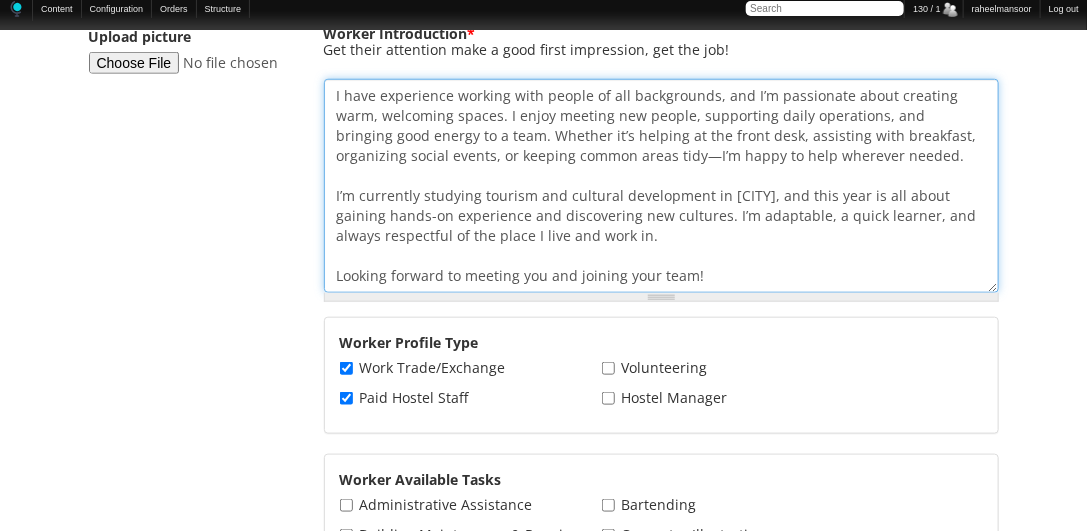 drag, startPoint x: 606, startPoint y: 179, endPoint x: 669, endPoint y: 248, distance: 93.43447 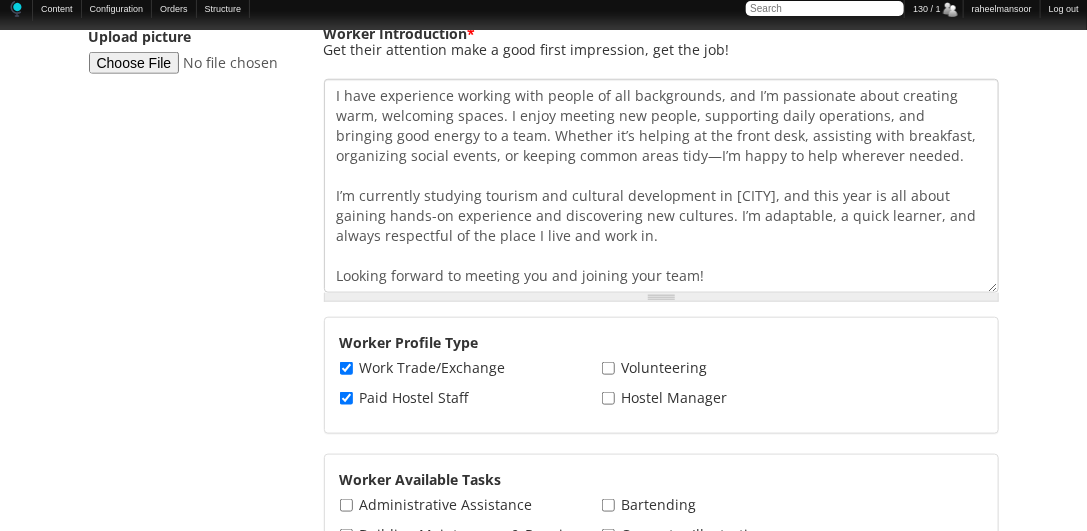 click on "Worker Profile Type
Work Trade/Exchange
Volunteering
Paid Hostel Staff
Hostel Manager" at bounding box center [661, 375] 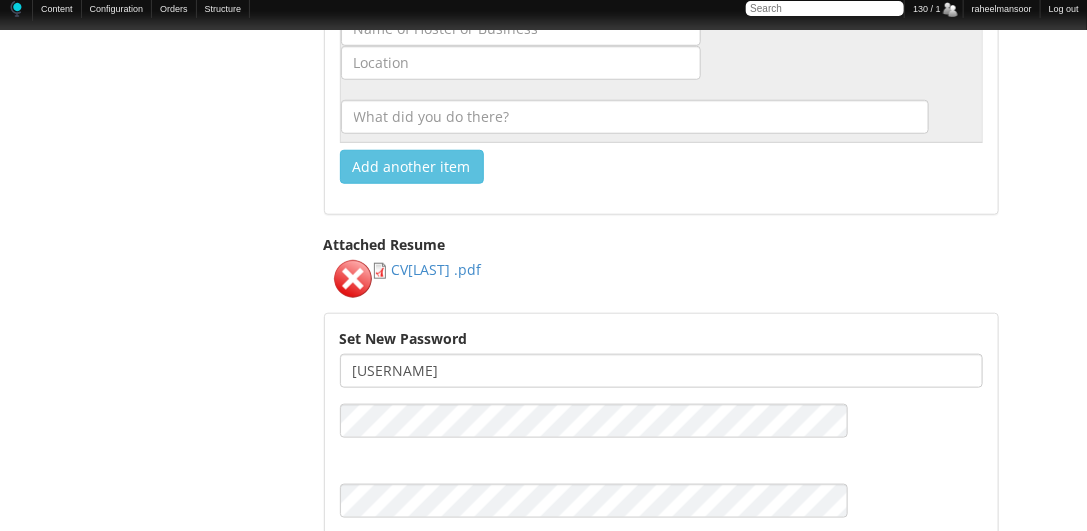 scroll, scrollTop: 3056, scrollLeft: 0, axis: vertical 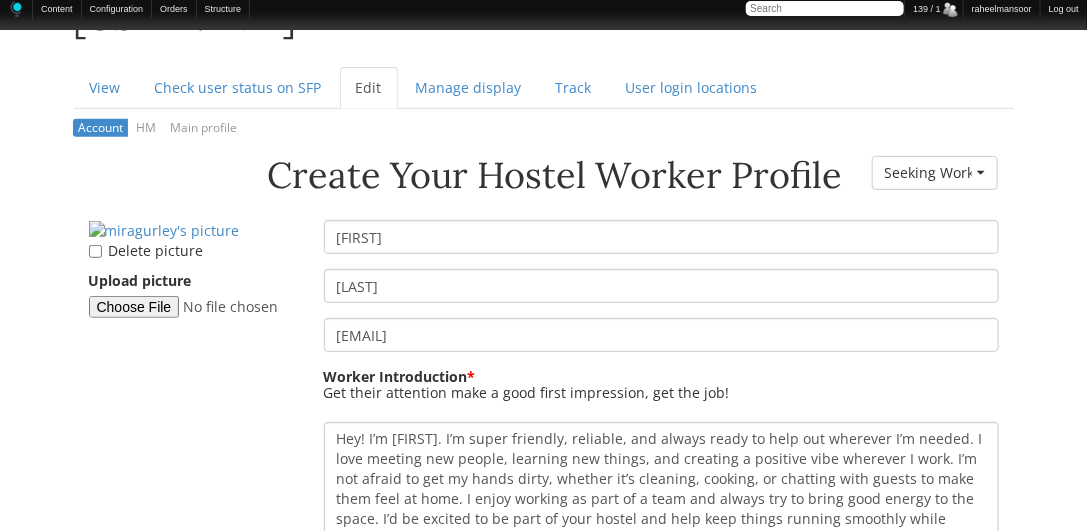 drag, startPoint x: 404, startPoint y: 285, endPoint x: 327, endPoint y: 275, distance: 77.64664 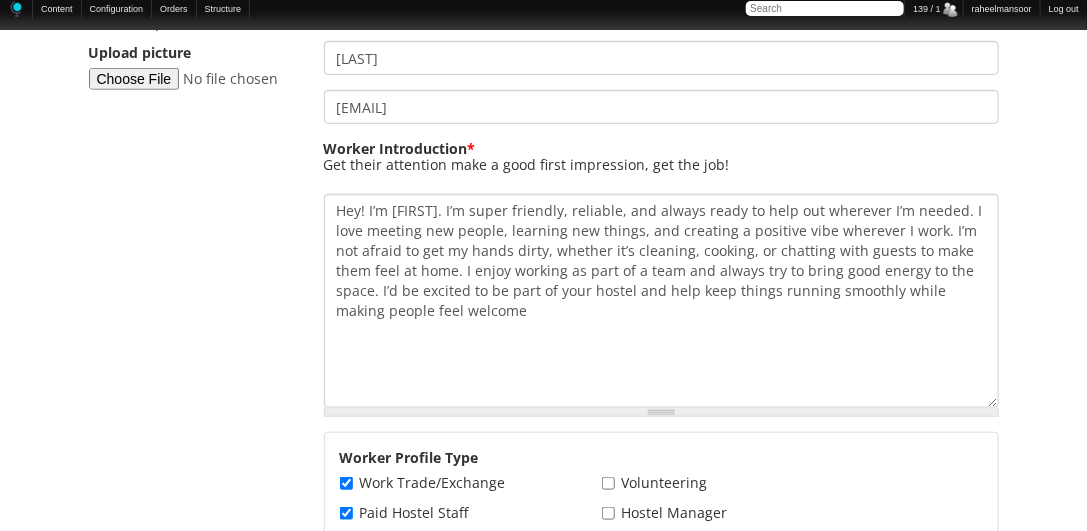 scroll, scrollTop: 457, scrollLeft: 0, axis: vertical 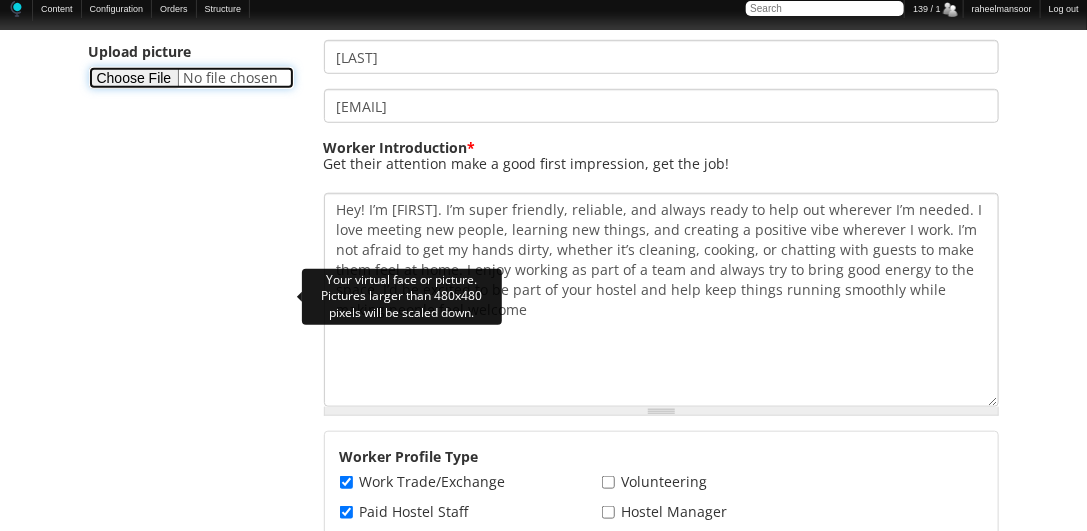 click on "Upload picture" at bounding box center (191, 78) 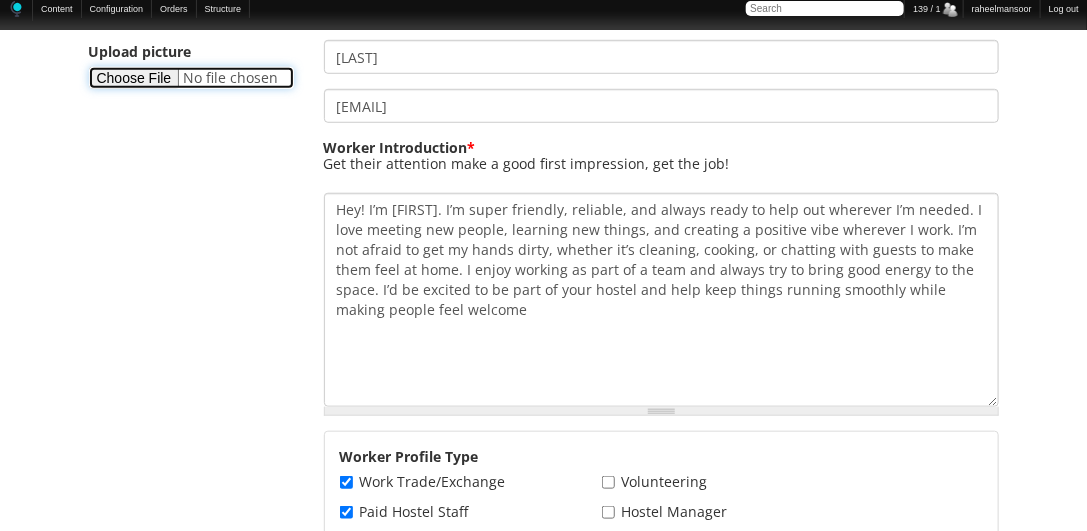 type on "C:\fakepath\Mira-Gurley.png" 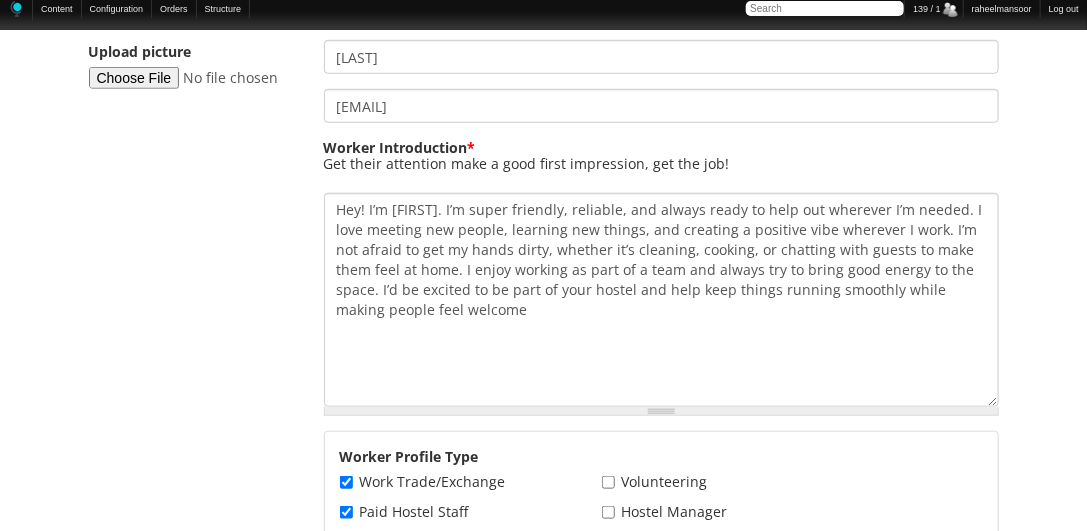 click on "Skip to main content
Hostel Manager Access    Logout
BROWSE JOBS  » BROWSE HOSTEL JOBS BROWSE JOBS BROWSE WORKERS BROWSE HOSTELS FORUM  » NEW POSTS RECENT ACTIVITY HOW TO WORK IN HOSTELS THE LOUNGE  » SAY HELLO TRAVEL TALK WORK ABROAD  »  KIBBUTZ VOLUNTEER JOBS OTHER TRAVEL WORK RESORT & HOTEL JOBS VOLUNTEER ABROAD OTHER TOPICS  » OFF-TOPIC CHAT SITE NEWS & FEEDBACK FORUM INDEX ABOUT
Edit
miragurley
Primary tabs View
Check user status on SFP
Edit (active tab)
Manage display
Track" at bounding box center [543, 1567] 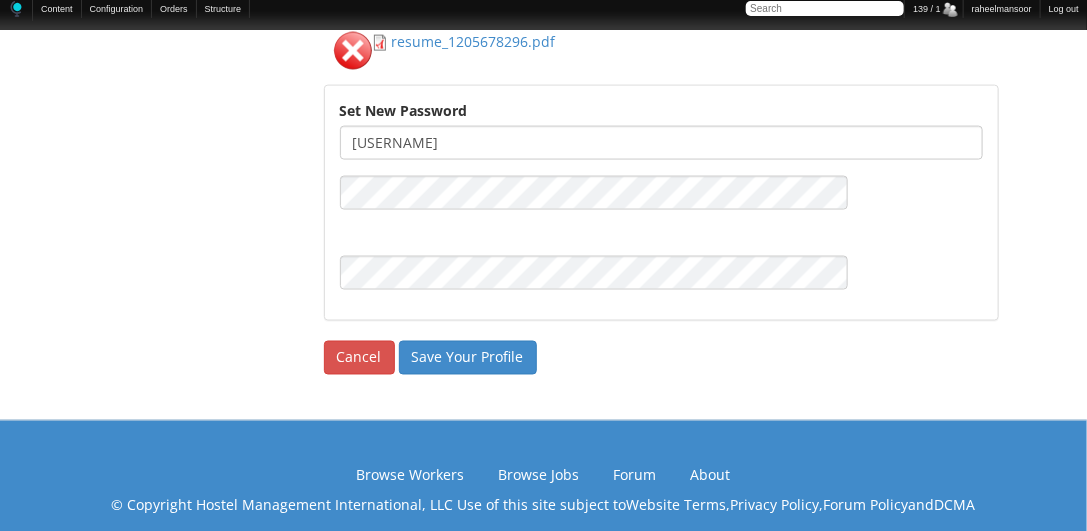 scroll, scrollTop: 3248, scrollLeft: 0, axis: vertical 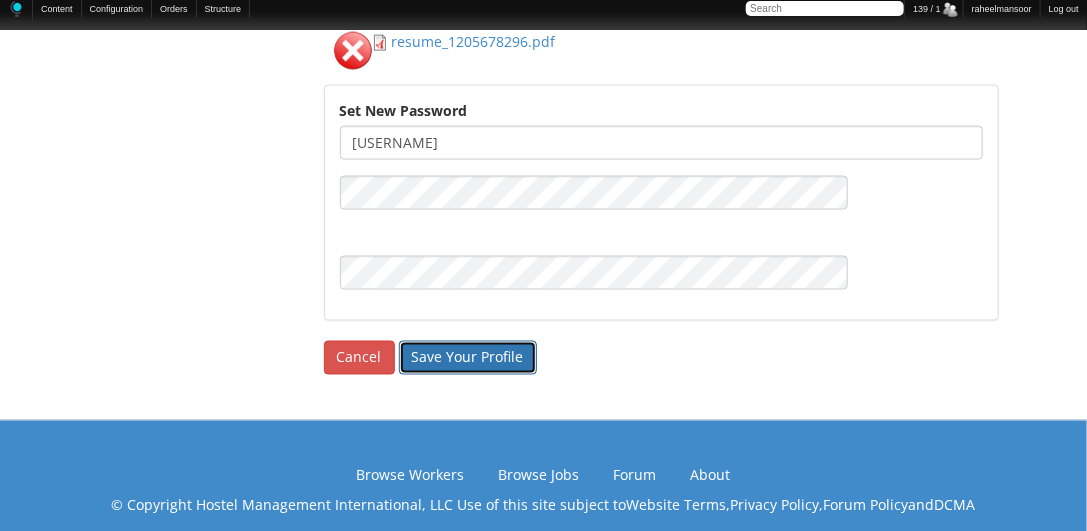 click on "Save Your Profile" at bounding box center [468, 358] 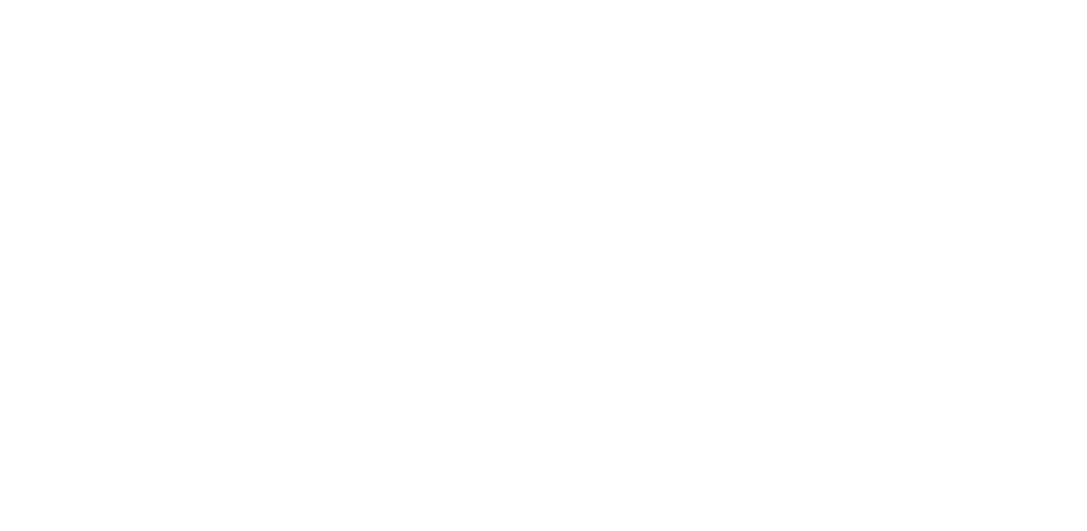 scroll, scrollTop: 0, scrollLeft: 0, axis: both 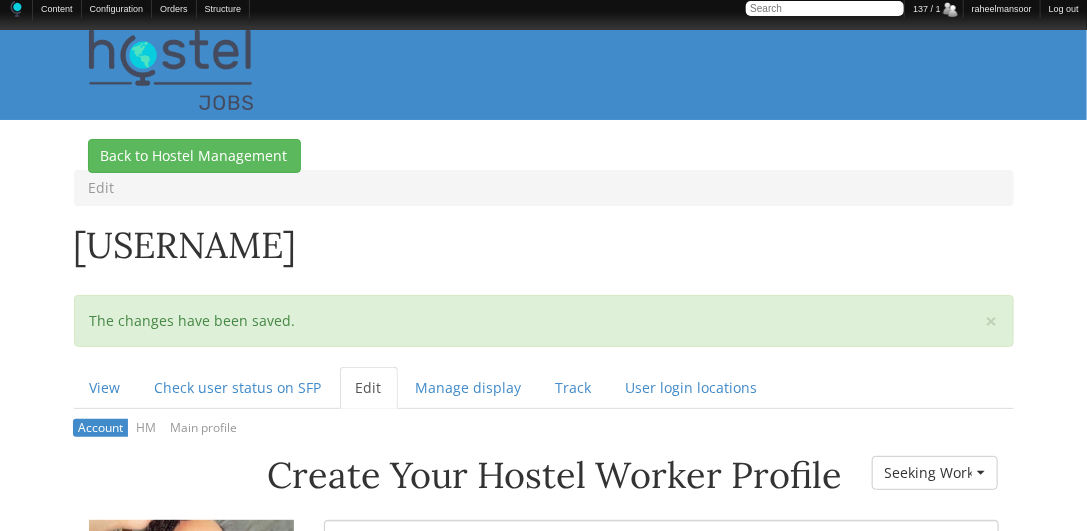 click on "Skip to main content
Hostel Manager Access    Logout
BROWSE JOBS  » BROWSE HOSTEL JOBS BROWSE JOBS BROWSE WORKERS BROWSE HOSTELS FORUM  » NEW POSTS RECENT ACTIVITY HOW TO WORK IN HOSTELS THE LOUNGE  » SAY HELLO TRAVEL TALK WORK ABROAD  »  KIBBUTZ VOLUNTEER JOBS OTHER TRAVEL WORK RESORT & HOTEL JOBS VOLUNTEER ABROAD OTHER TOPICS  » OFF-TOPIC CHAT SITE NEWS
Edit
[USERNAME]
×
Status message
The changes have been saved.
Primary tabs View
Edit (active tab)" at bounding box center (543, 2060) 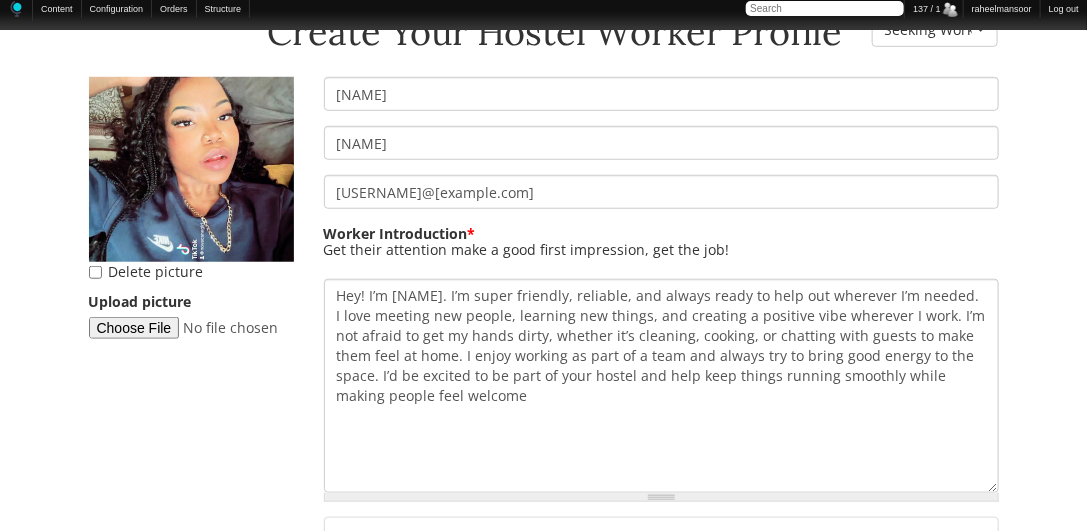 scroll, scrollTop: 457, scrollLeft: 0, axis: vertical 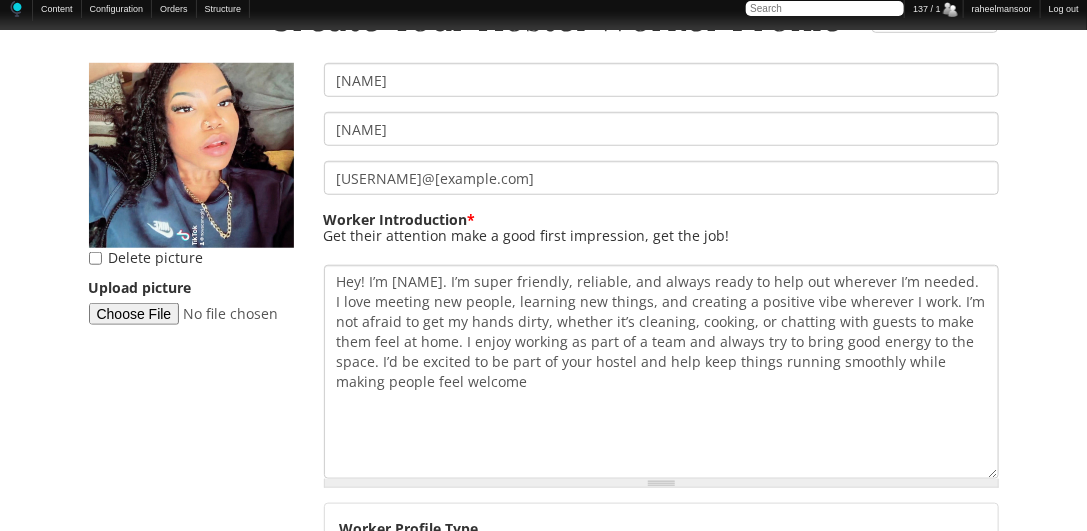 click on "Skip to main content
Hostel Manager Access    Logout
BROWSE JOBS  » BROWSE HOSTEL JOBS BROWSE JOBS BROWSE WORKERS BROWSE HOSTELS FORUM  » NEW POSTS RECENT ACTIVITY HOW TO WORK IN HOSTELS THE LOUNGE  » SAY HELLO TRAVEL TALK WORK ABROAD  »  KIBBUTZ VOLUNTEER JOBS OTHER TRAVEL WORK RESORT & HOTEL JOBS VOLUNTEER ABROAD OTHER TOPICS  » OFF-TOPIC CHAT SITE NEWS & FEEDBACK FORUM INDEX ABOUT
Edit
miragurley
×
Status message
The changes have been saved.
Primary tabs View
Edit (active tab)" at bounding box center [543, 1603] 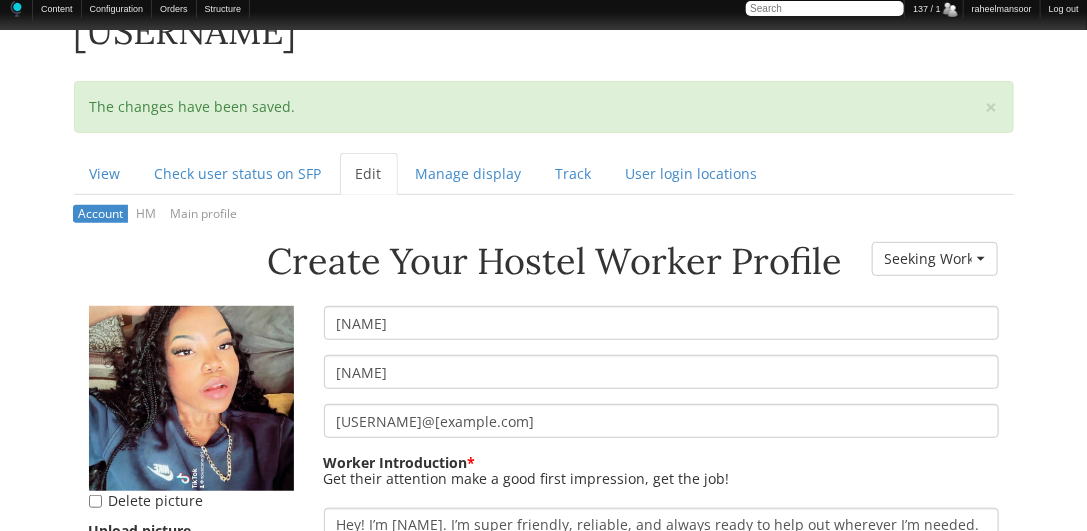 scroll, scrollTop: 228, scrollLeft: 0, axis: vertical 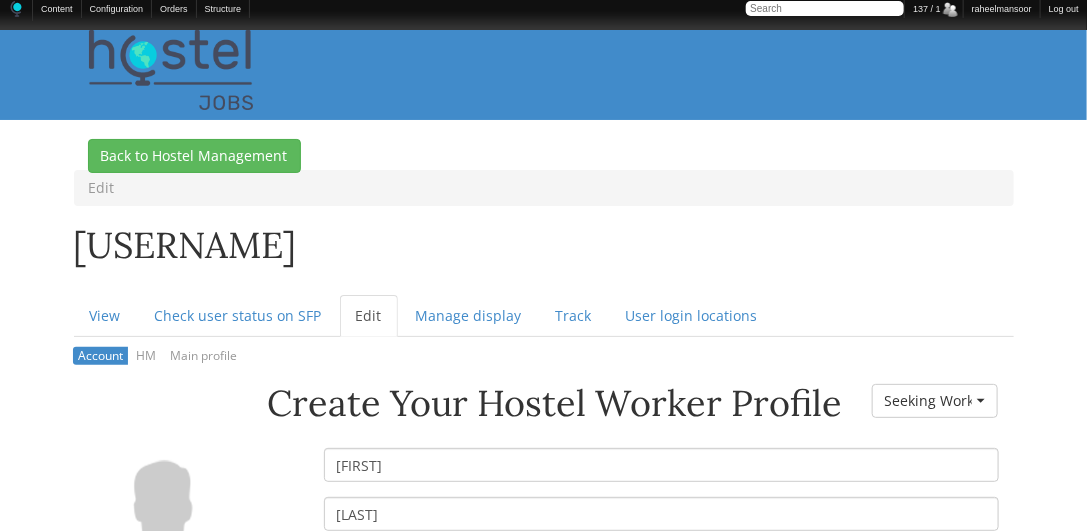 click on "Edit
idawna
Primary tabs View
Check user status on SFP
Edit (active tab)
Manage display
Track
User login locations
Secondary tabs Account (active tab)
HM
Main profile
Back to Hostel Management
Create Your Hostel Worker Profile
Worker Resume Status
- None - Currently Working Profile Hidden Seeking Work Seeking Work   - None - Currently Working Profile Hidden Seeking Work
Upload picture
Sahar
Khanjari
Sahar98khanjari98@gmail.com
Worker Introduction  *
More information about text formats
Text format
Full HTML Filtered HTML Plain text Filtered HTML   Full HTML Filtered HTML Plain text
Full HTML =" at bounding box center (544, 1914) 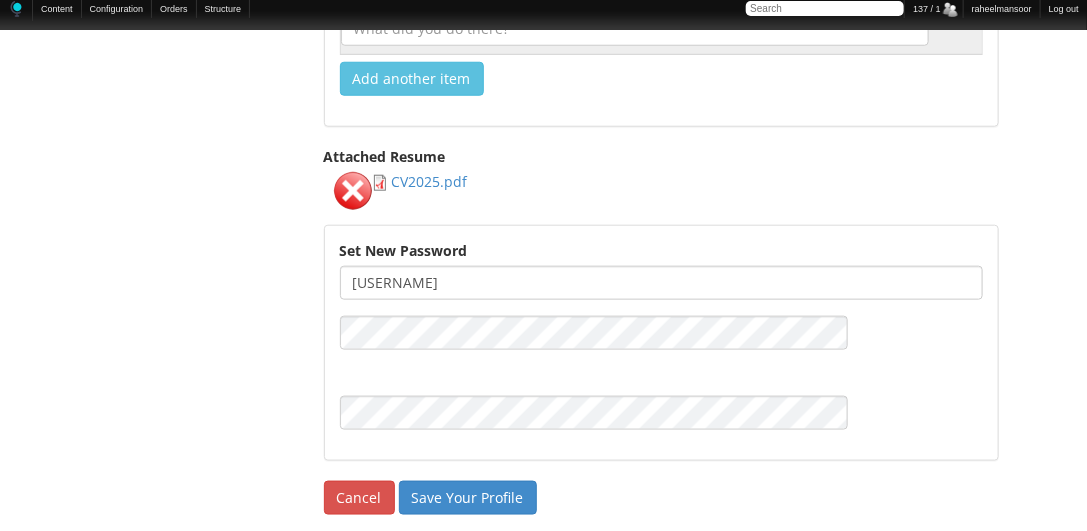 scroll, scrollTop: 3177, scrollLeft: 0, axis: vertical 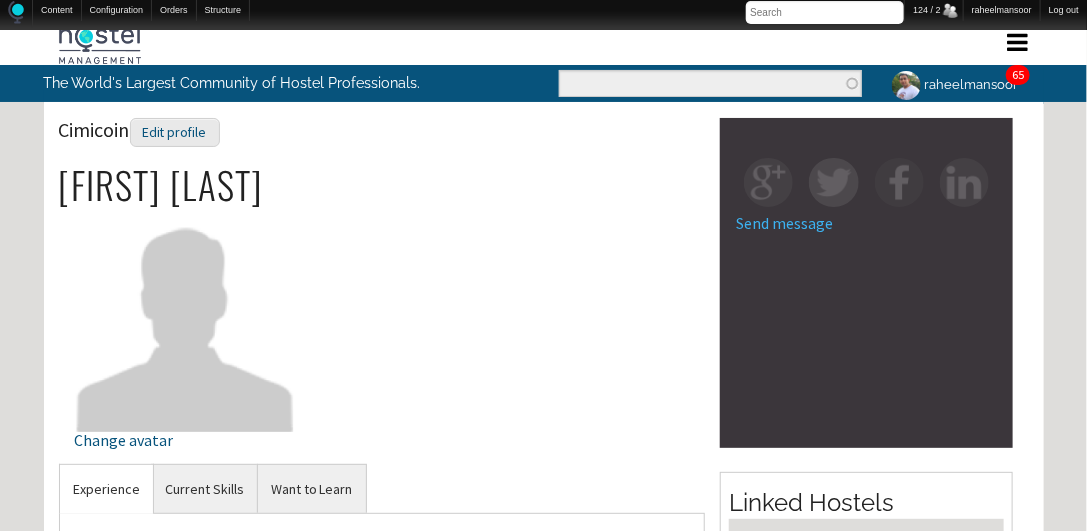 click on "Cimicoin   Edit profile" at bounding box center (382, 141) 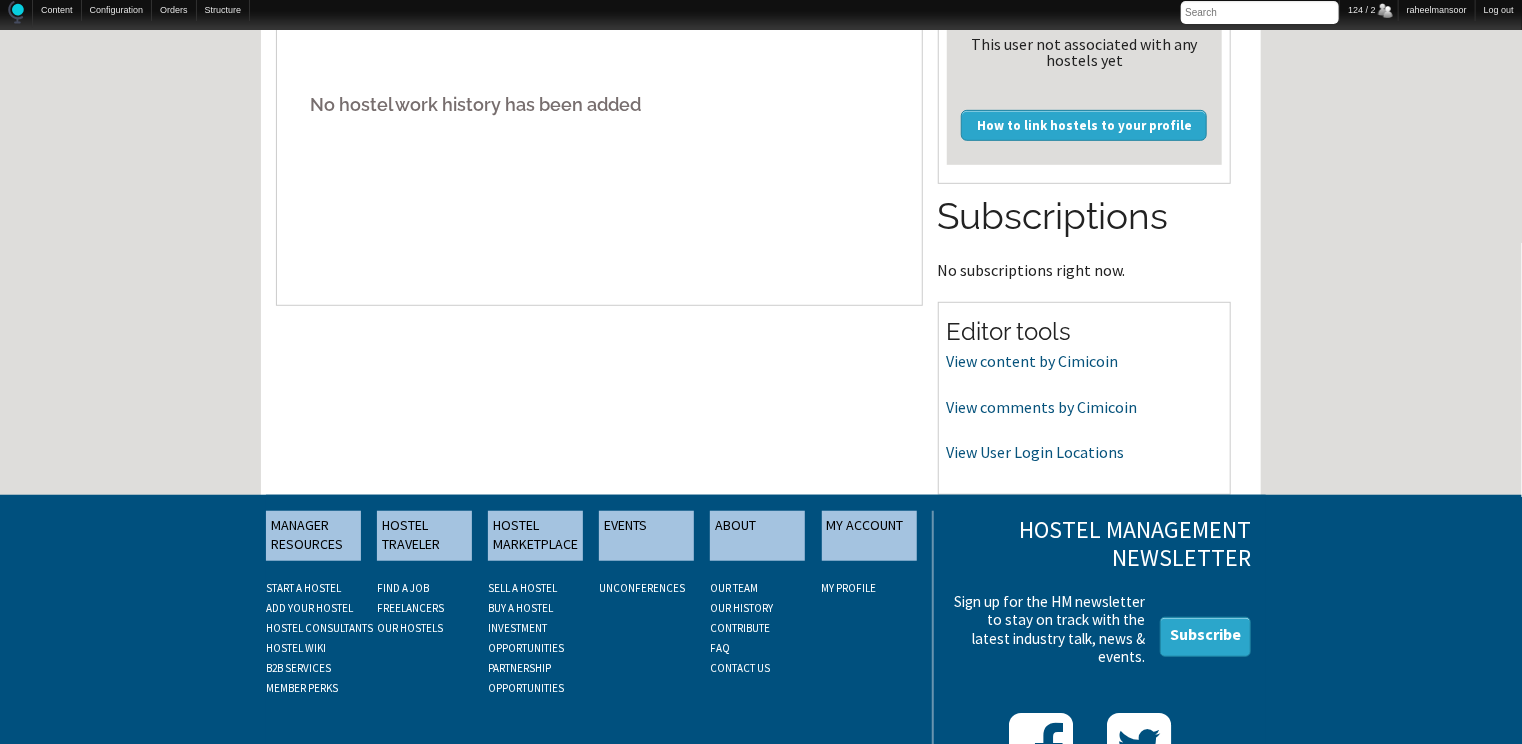 scroll, scrollTop: 612, scrollLeft: 0, axis: vertical 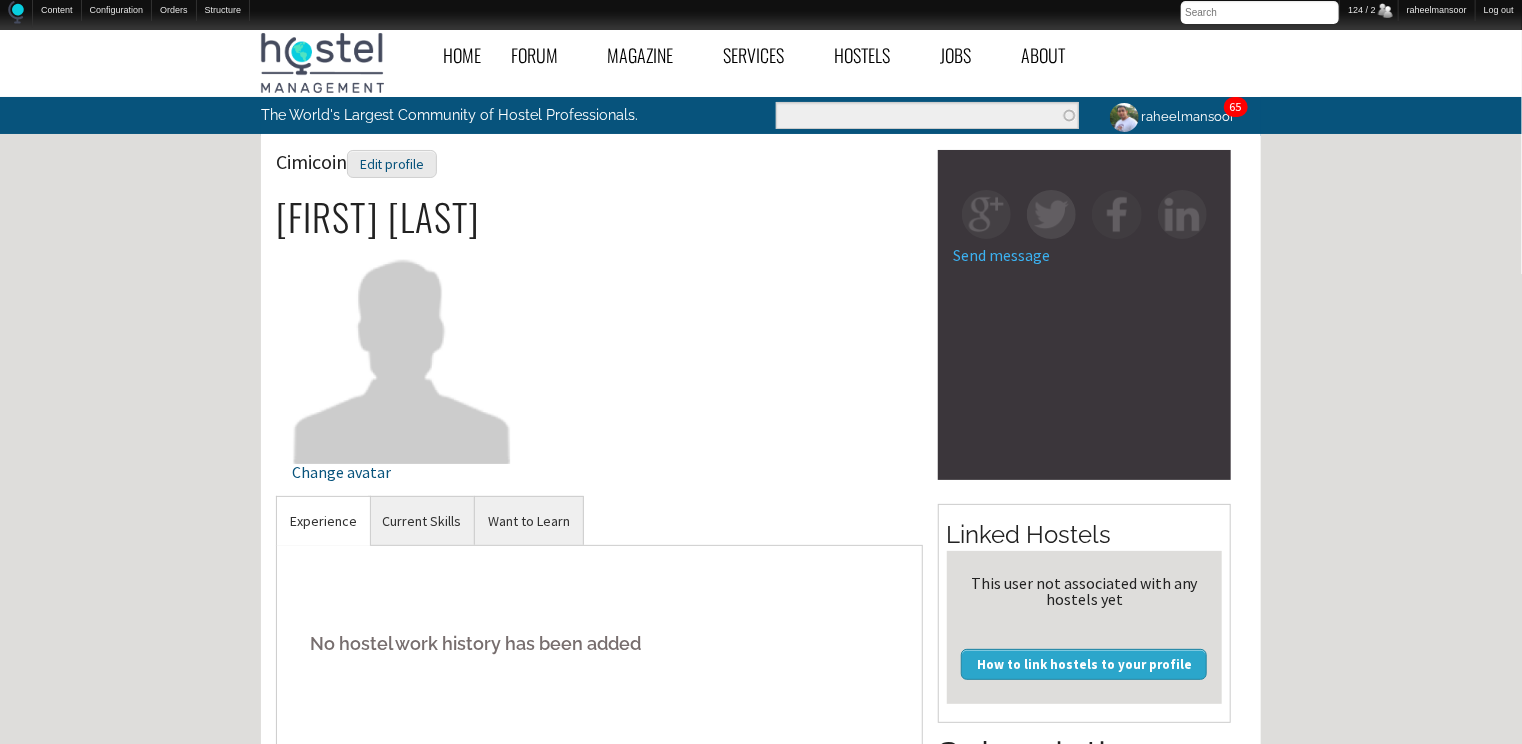 click on "Cimicoin   Edit profile" at bounding box center [599, 173] 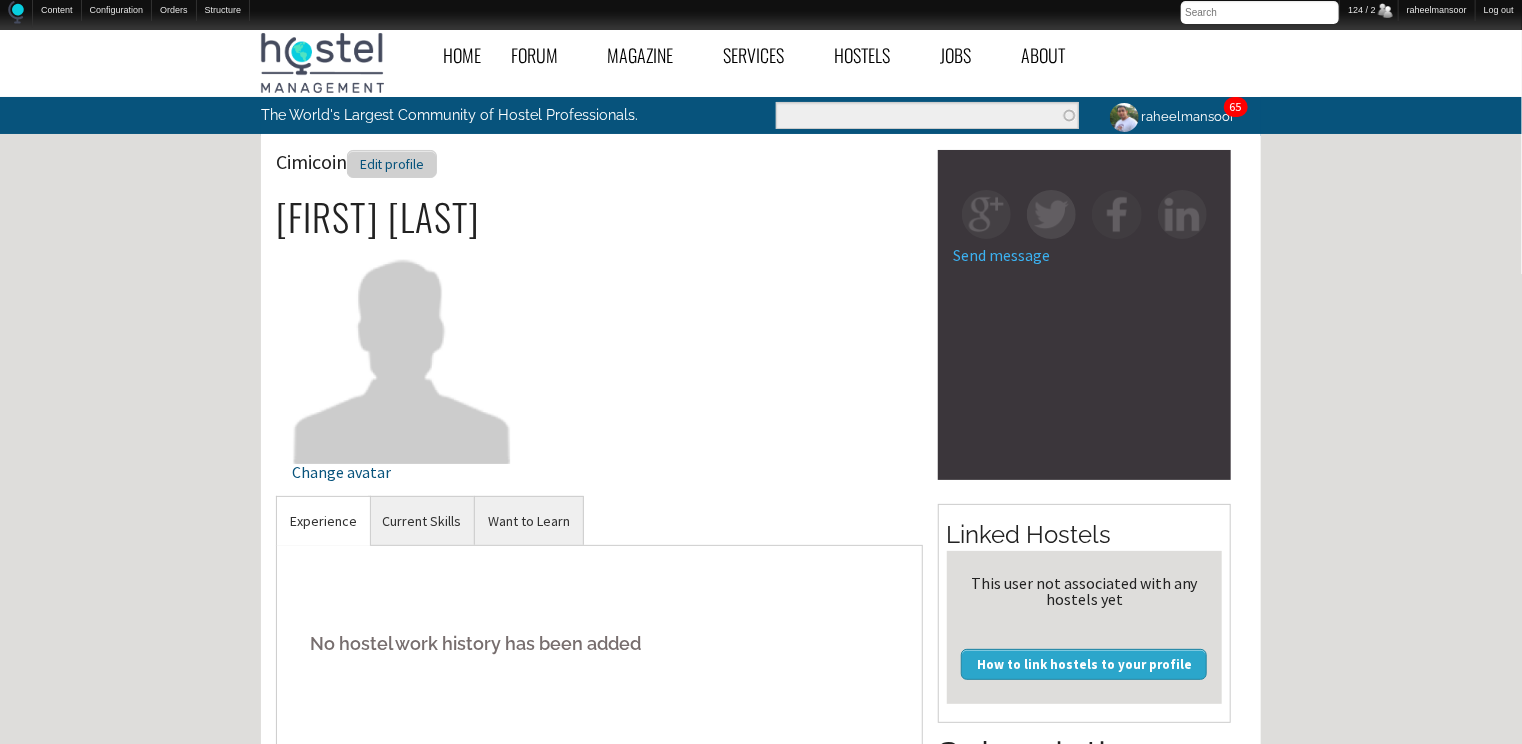 click on "Edit profile" at bounding box center (392, 164) 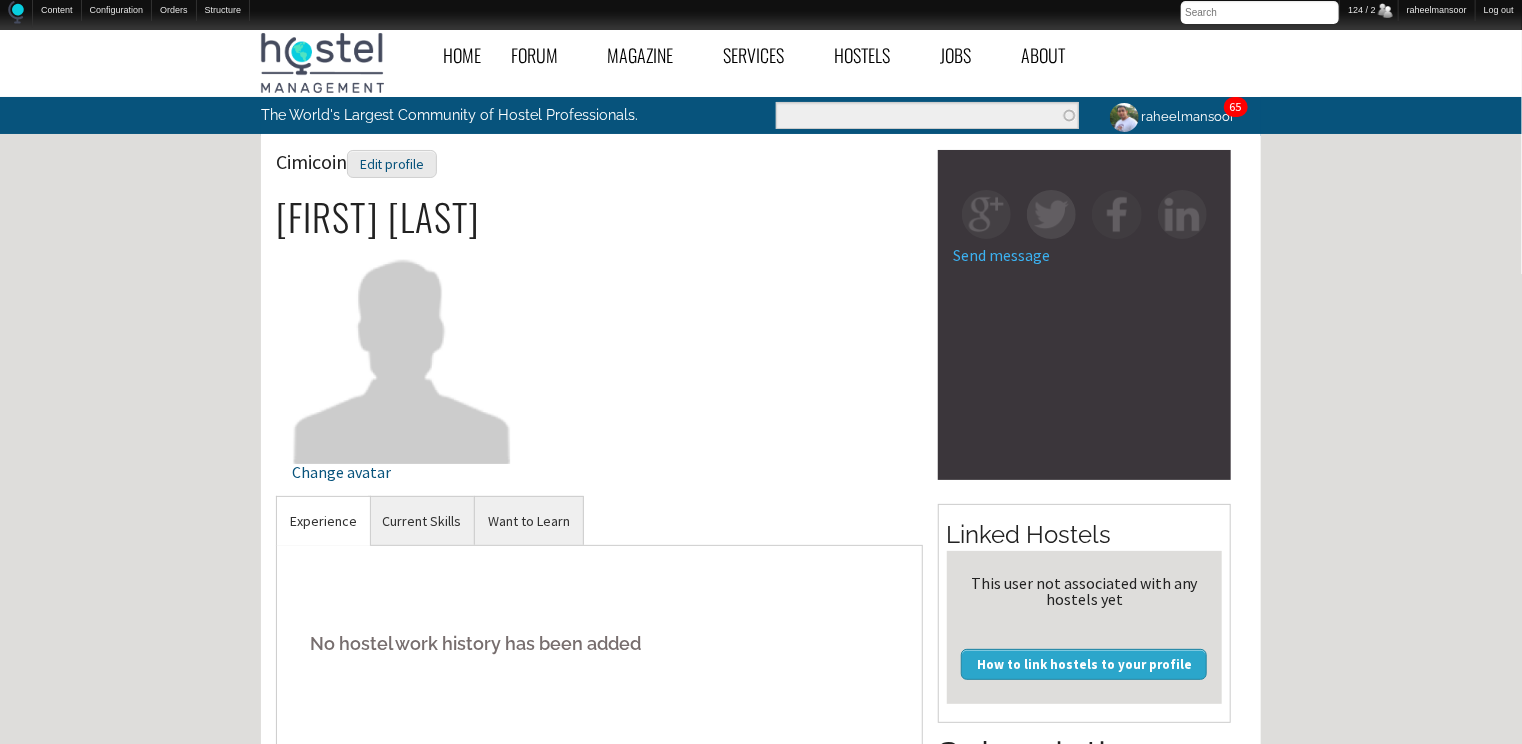 click on "Cimicoin   Edit profile" at bounding box center (356, 161) 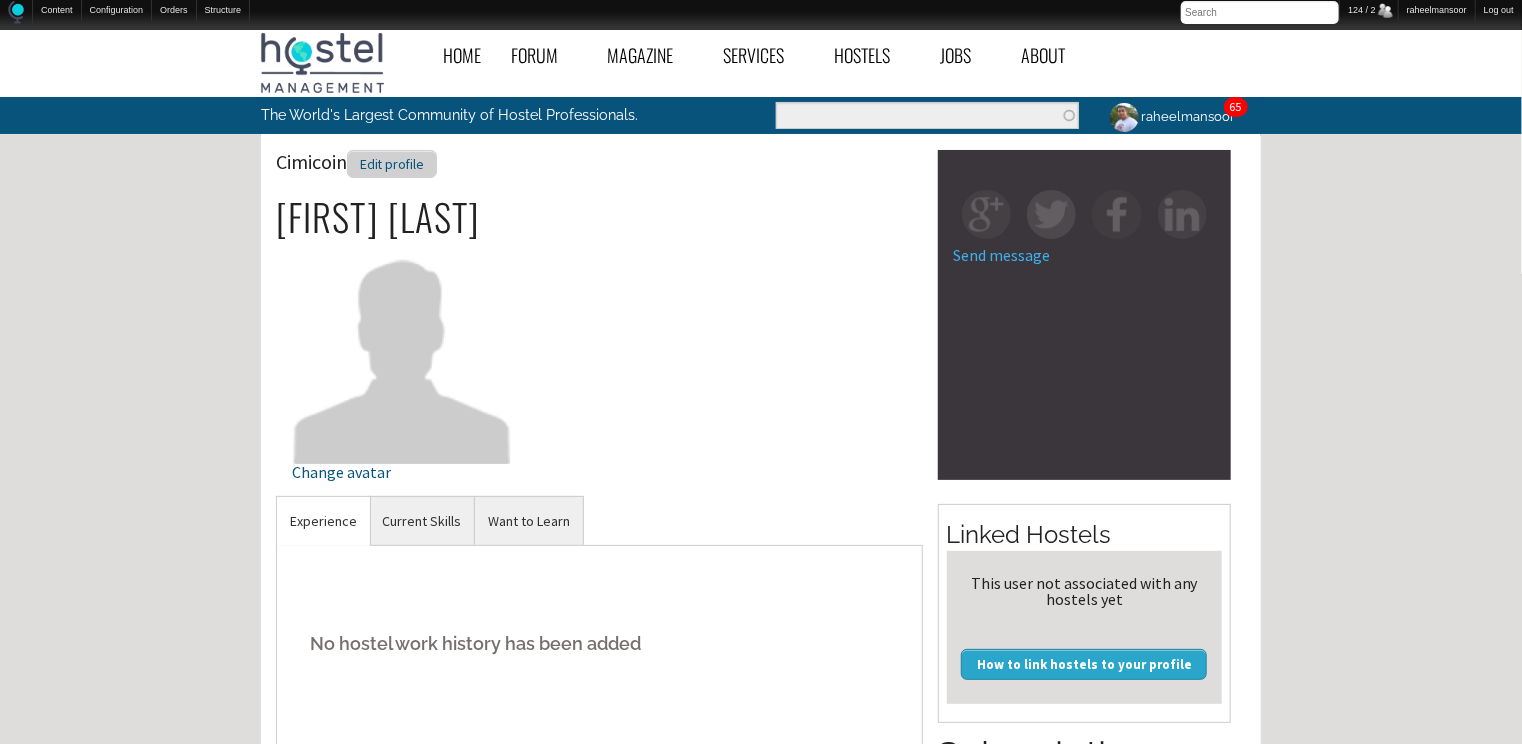 click on "Edit profile" at bounding box center (392, 164) 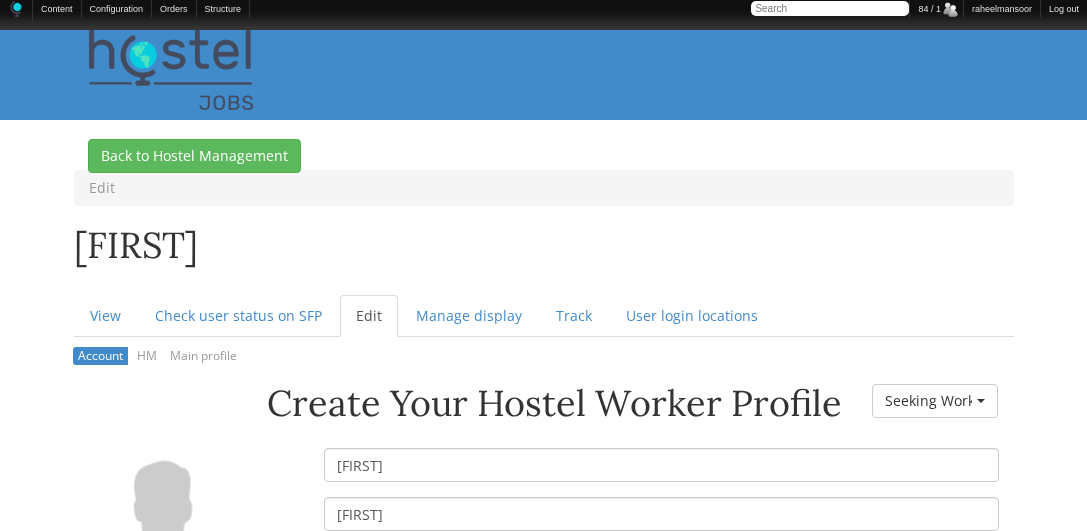scroll, scrollTop: 0, scrollLeft: 0, axis: both 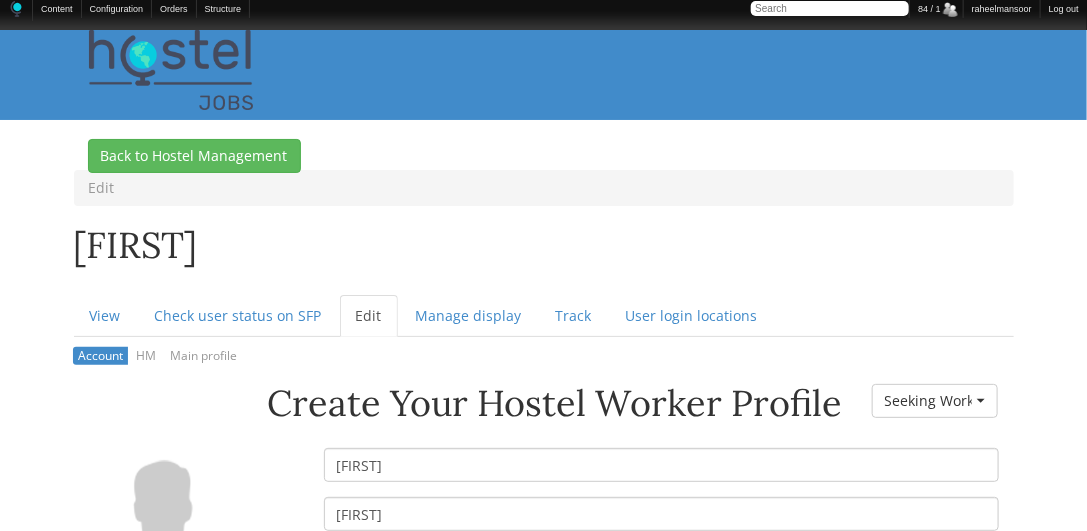 click on "View
Check user status on SFP
Edit (active tab)
Manage display
Track
User login locations" at bounding box center [544, 316] 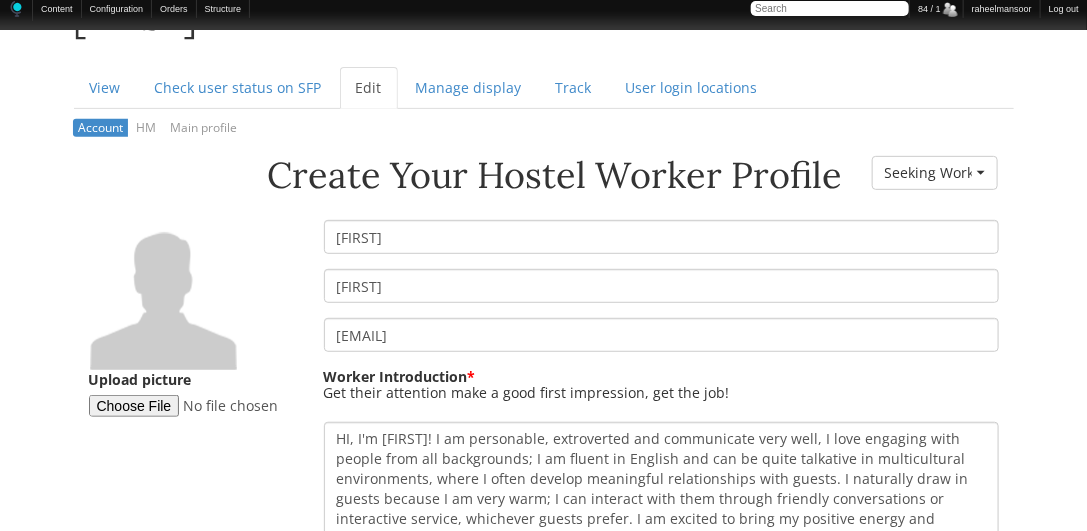 scroll, scrollTop: 228, scrollLeft: 0, axis: vertical 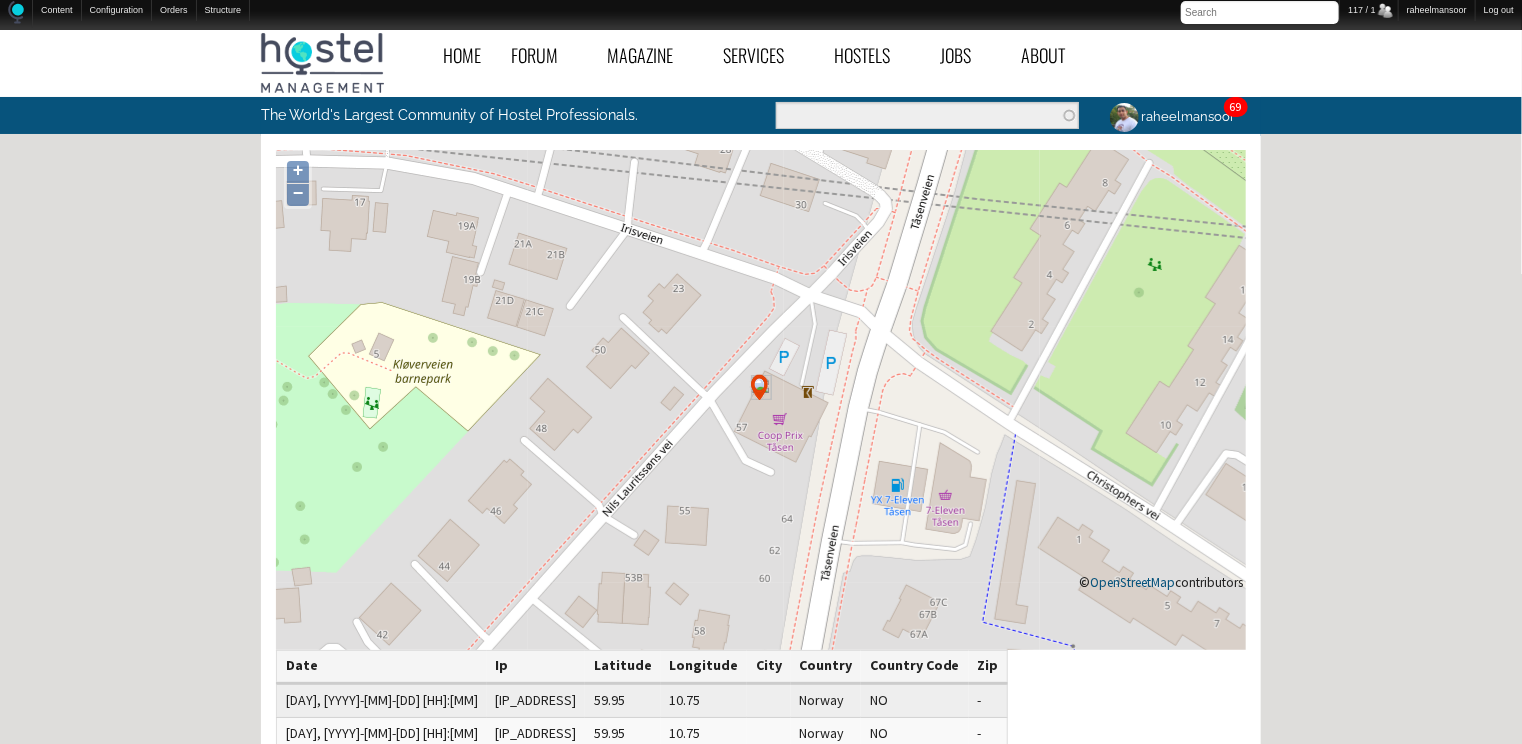 click on "Home   Forum   « Back Forum Forums Index   « Back Forums Index New Posts   Recent Activity   All Activity   Posts I’m Following   The Common Room   « Back The Common Room MODERATOR NOTES   Introduce Yourself   Introduce Your Hostel   Travel Talk   Hostel Stories   Off Topic Chat   General Hostel Topics   « Back General Hostel Topics Hostel Publications   Hostel Trends and News   Hostel Conferences and Tourism Events   Buy / Sell / Trade Items   Promoting the Hostel Movement   Hostel Videos   Site Feedback and News   Open a New Hostel   « Back Open a New Hostel The Ideal Hostel   Buy / Sell a Hostel   Start a Hostel   Business Partners   Hostel Operations   « Back Hostel Operations Front Desk Operations   Internet Access and Computers   Website, Computer, and Tech Support   Housekeeping and Maintenance   Hostel Bars & Restaurants   Tour Desk Operations   General Hostel Operations   Pest Control   Eco-Hostels" at bounding box center [761, 627] 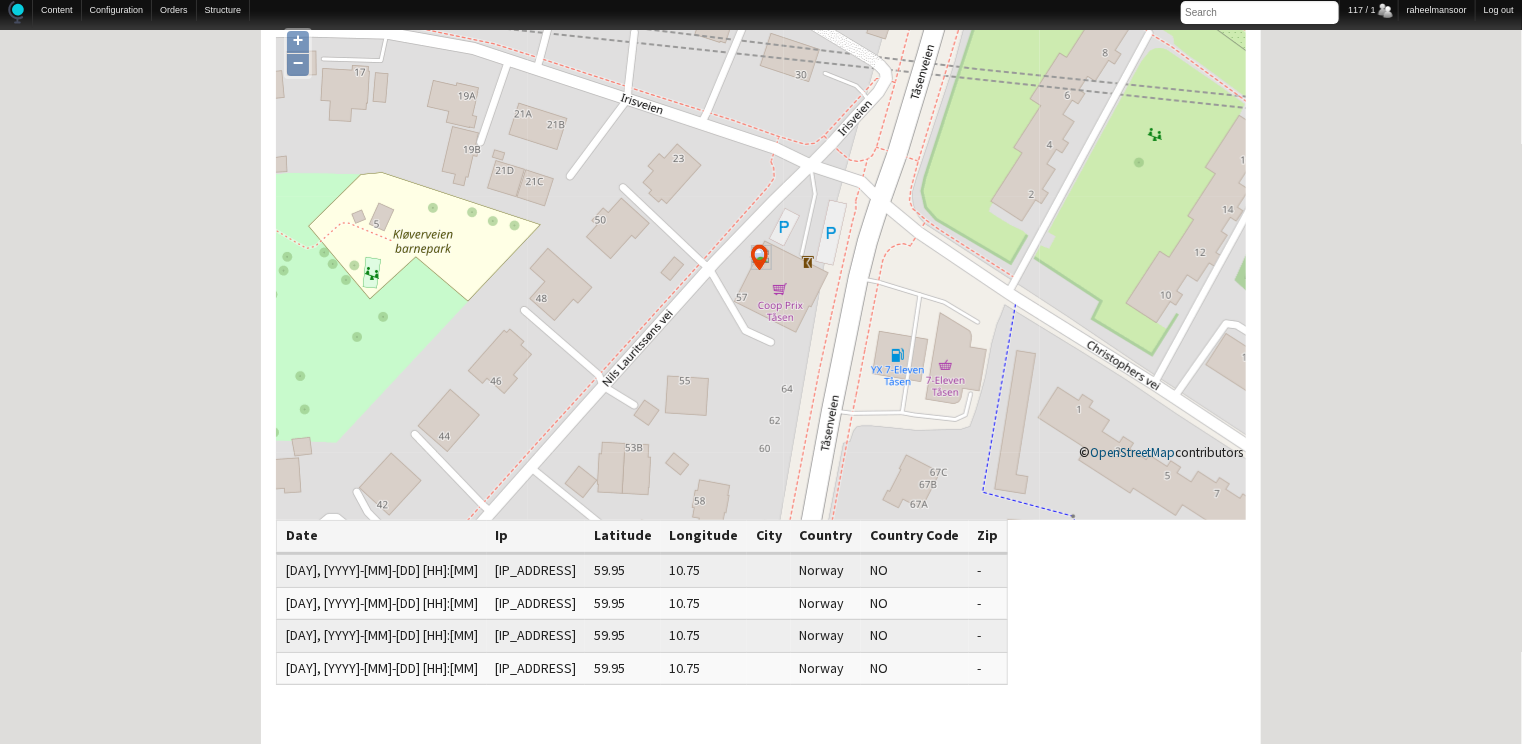 scroll, scrollTop: 128, scrollLeft: 0, axis: vertical 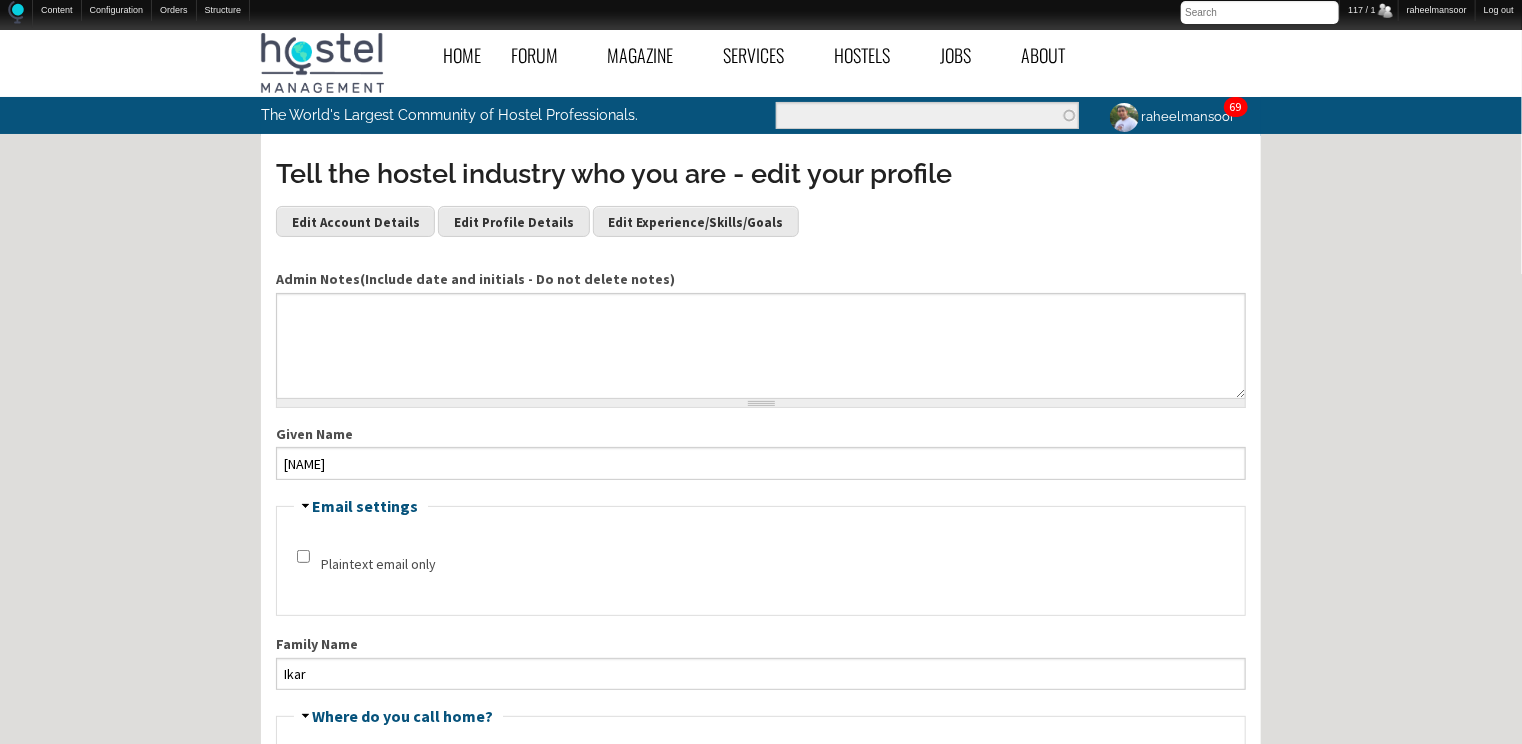 click on "Home   Forum   « Back Forum Forums Index   « Back Forums Index New Posts   Recent Activity   All Activity   Posts I’m Following   The Common Room   « Back The Common Room MODERATOR NOTES   Introduce Yourself   Introduce Your Hostel   Travel Talk   Hostel Stories   Off Topic Chat   General Hostel Topics   « Back General Hostel Topics Hostel Publications   Hostel Trends and News   Hostel Conferences and Tourism Events   Buy / Sell / Trade Items   Promoting the Hostel Movement   Hostel Videos   Site Feedback and News   Open a New Hostel   « Back Open a New Hostel The Ideal Hostel   Buy / Sell a Hostel   Start a Hostel   Business Partners   Hostel Operations   « Back Hostel Operations Front Desk Operations   Internet Access and Computers   Website, Computer, and Tech Support   Housekeeping and Maintenance   Hostel Bars & Restaurants   Tour Desk Operations   General Hostel Operations   Pest Control   Eco-Hostels" at bounding box center (761, 1639) 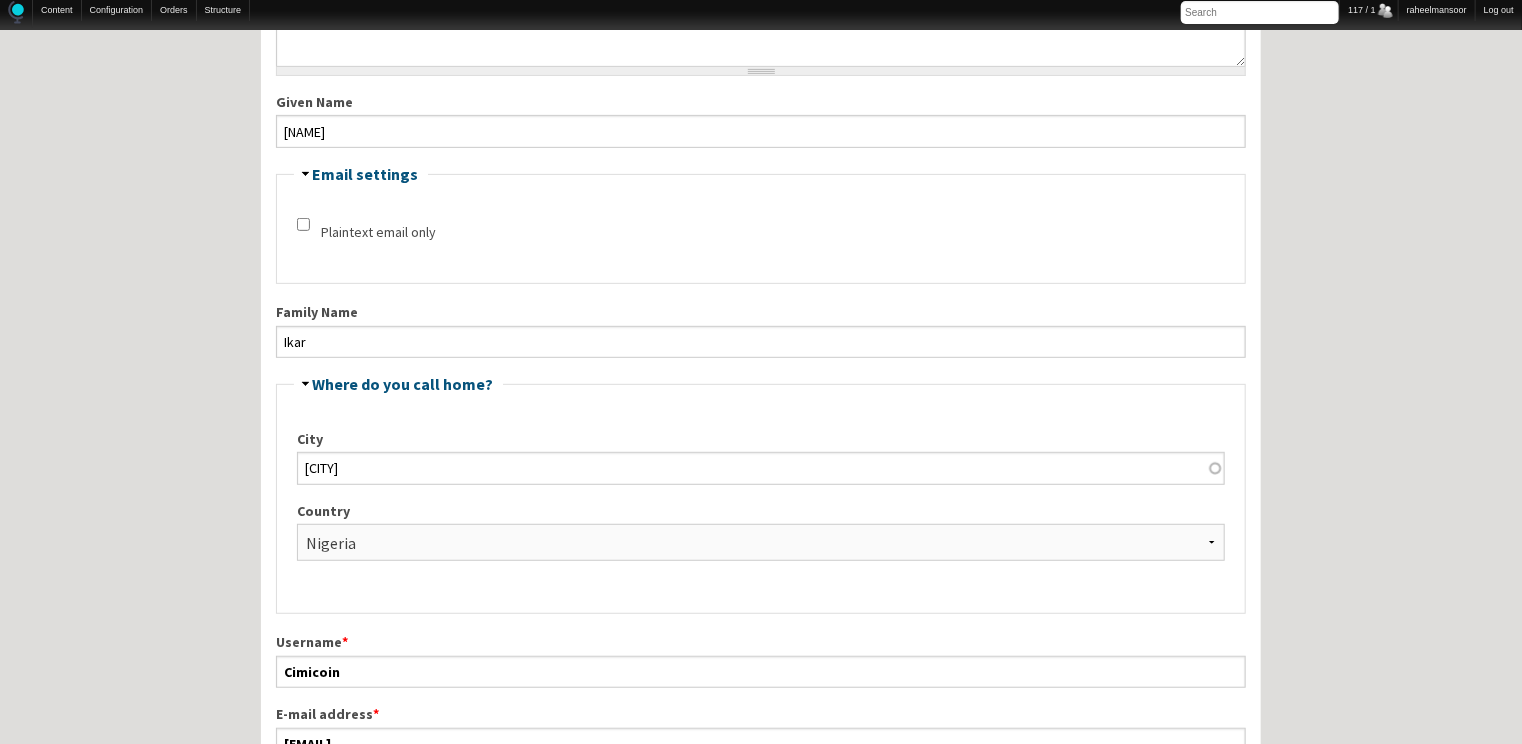 scroll, scrollTop: 640, scrollLeft: 0, axis: vertical 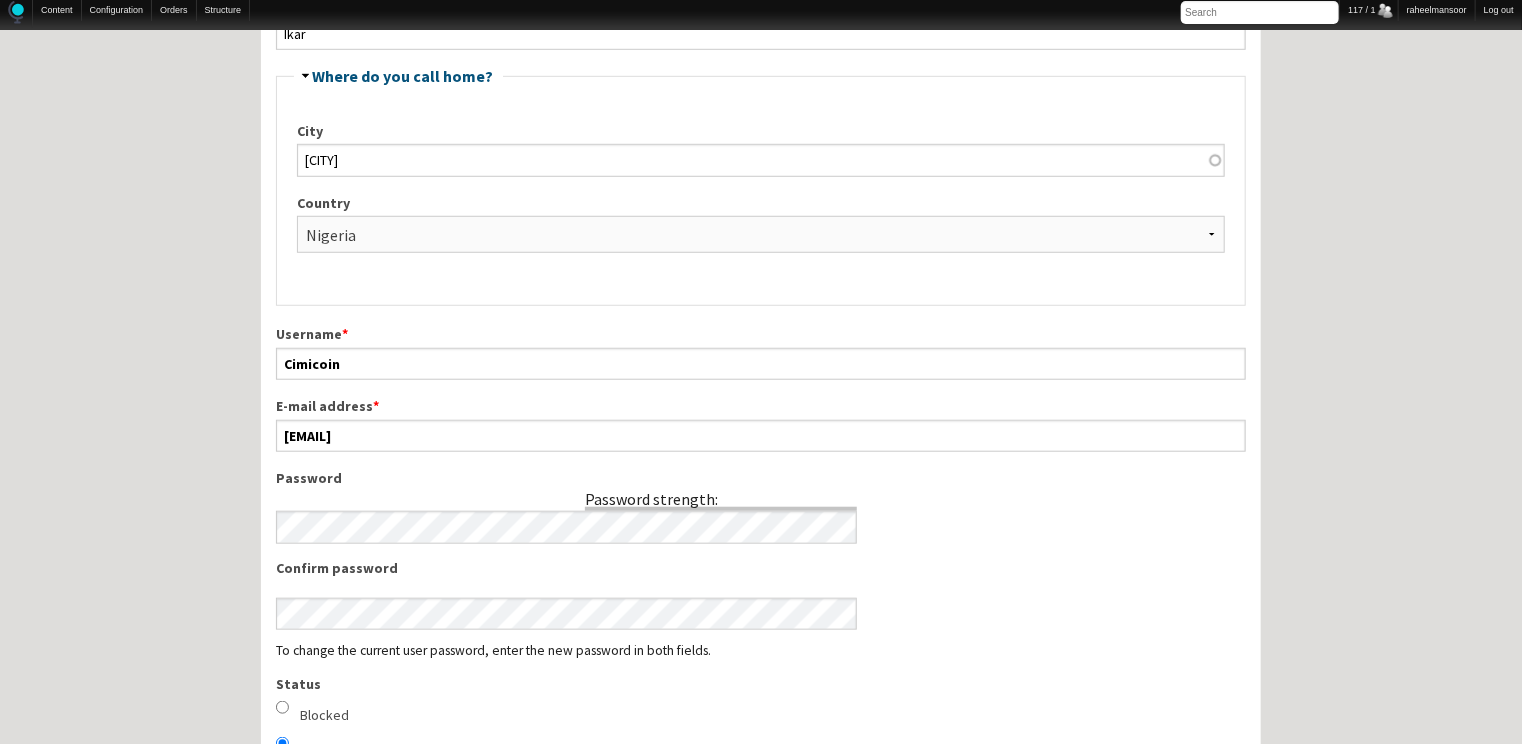 click on "Home   Forum   « Back Forum Forums Index   « Back Forums Index New Posts   Recent Activity   All Activity   Posts I’m Following   The Common Room   « Back The Common Room MODERATOR NOTES   Introduce Yourself   Introduce Your Hostel   Travel Talk   Hostel Stories   Off Topic Chat   General Hostel Topics   « Back General Hostel Topics Hostel Publications   Hostel Trends and News   Hostel Conferences and Tourism Events   Buy / Sell / Trade Items   Promoting the Hostel Movement   Hostel Videos   Site Feedback and News   Open a New Hostel   « Back Open a New Hostel The Ideal Hostel   Buy / Sell a Hostel   Start a Hostel   Business Partners   Hostel Operations   « Back Hostel Operations Front Desk Operations   Internet Access and Computers   Website, Computer, and Tech Support   Housekeeping and Maintenance   Hostel Bars & Restaurants   Tour Desk Operations   General Hostel Operations   Pest Control   Eco-Hostels" at bounding box center [761, 999] 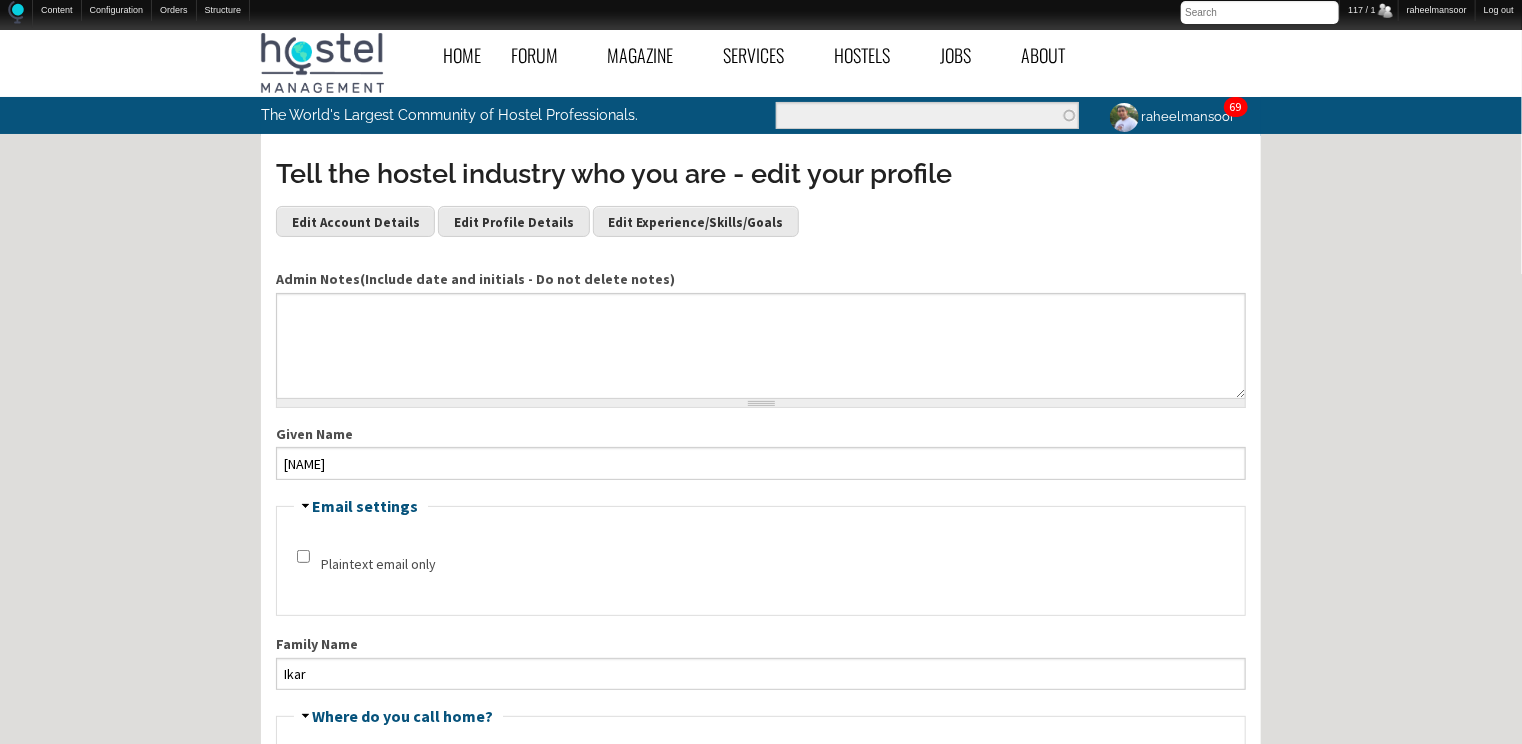 scroll, scrollTop: 320, scrollLeft: 0, axis: vertical 